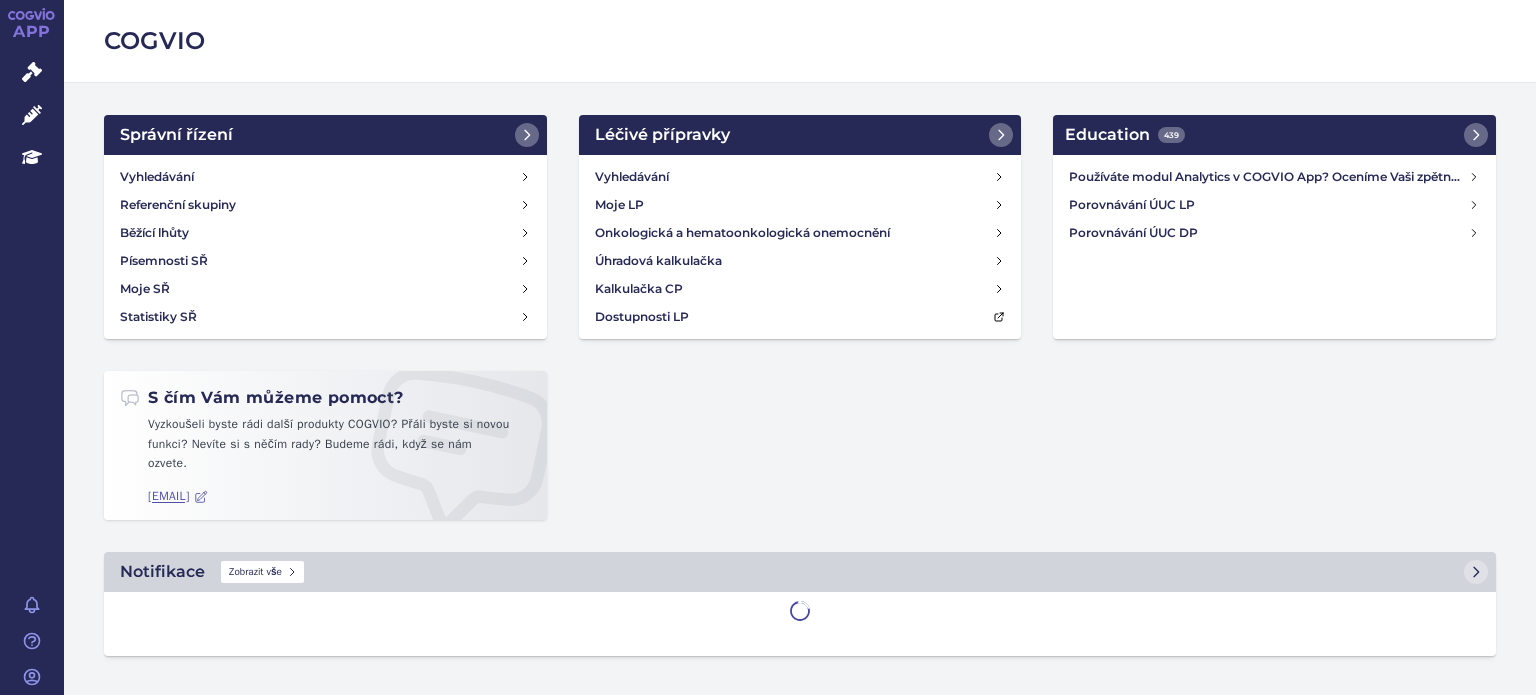 scroll, scrollTop: 0, scrollLeft: 0, axis: both 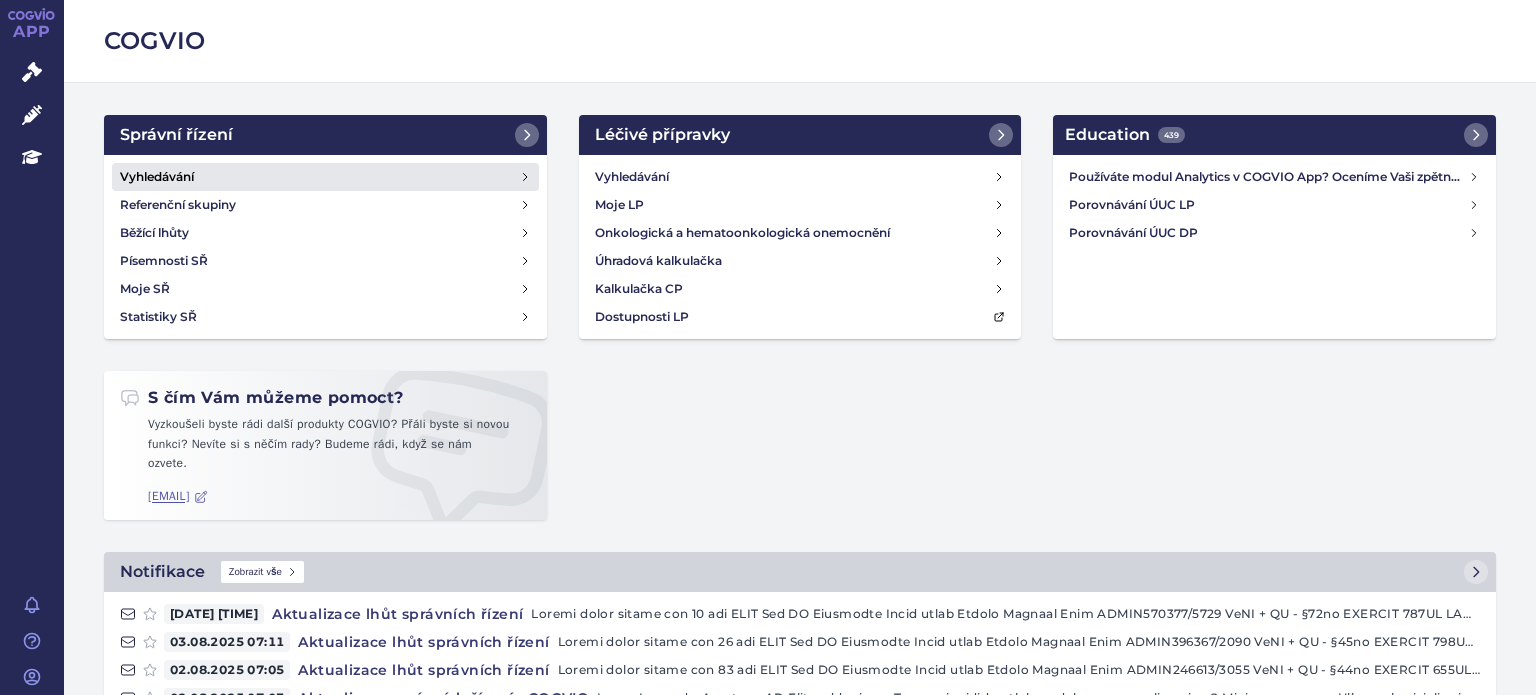 click on "Vyhledávání" at bounding box center (325, 177) 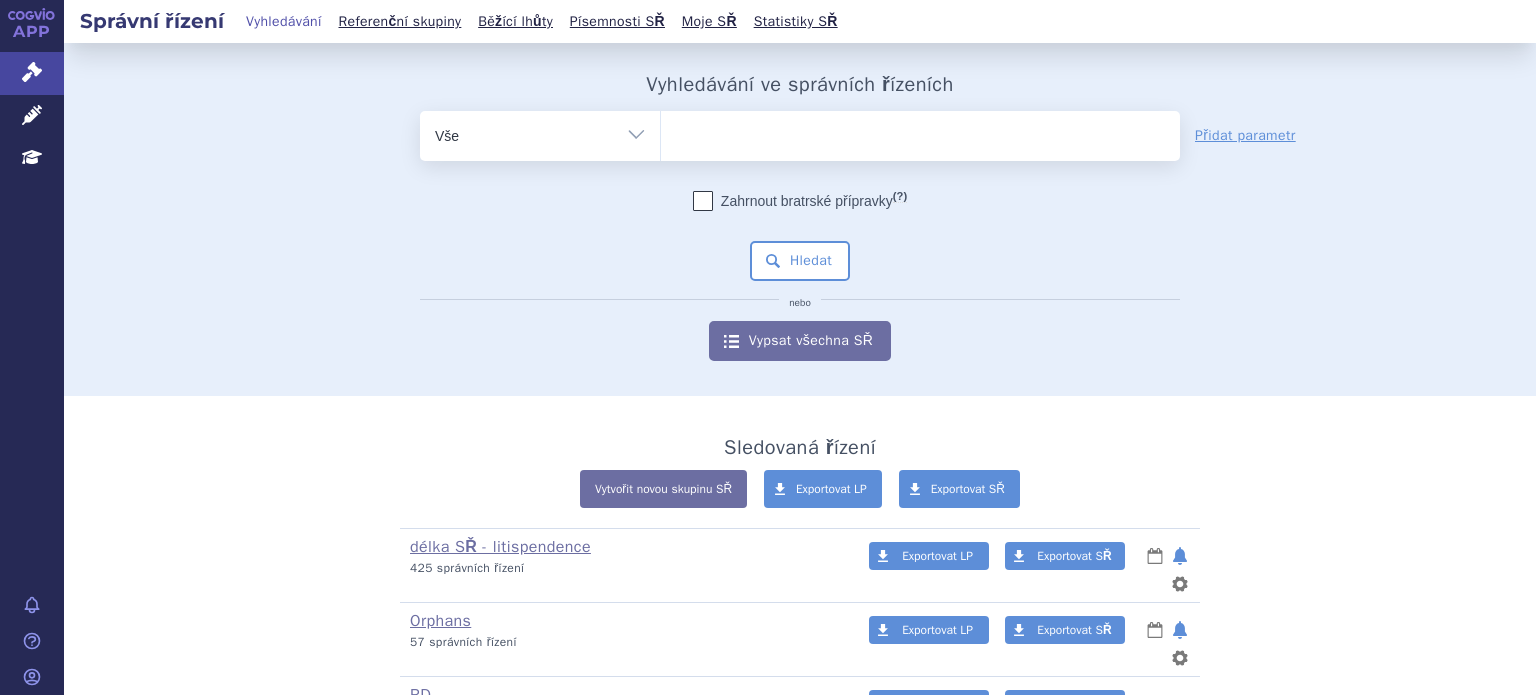 scroll, scrollTop: 0, scrollLeft: 0, axis: both 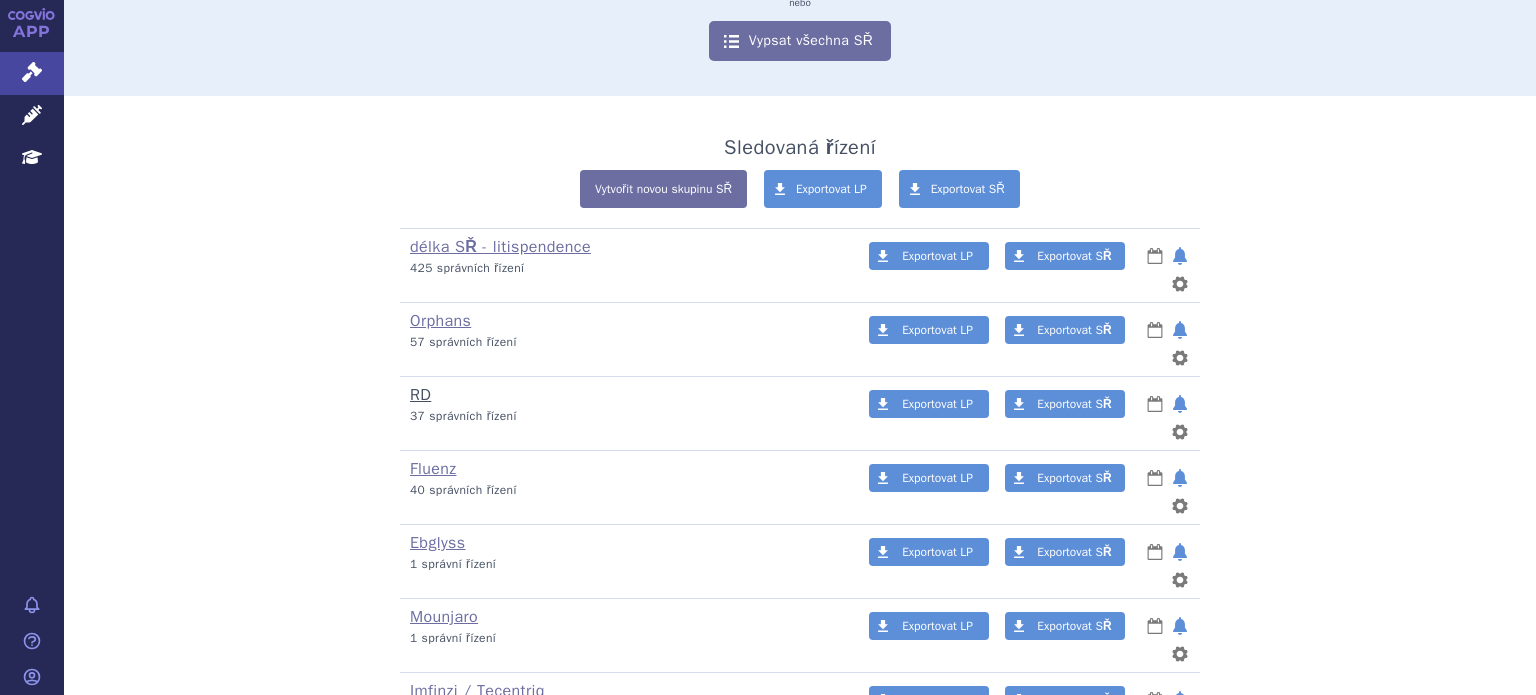 click on "RD" at bounding box center [420, 395] 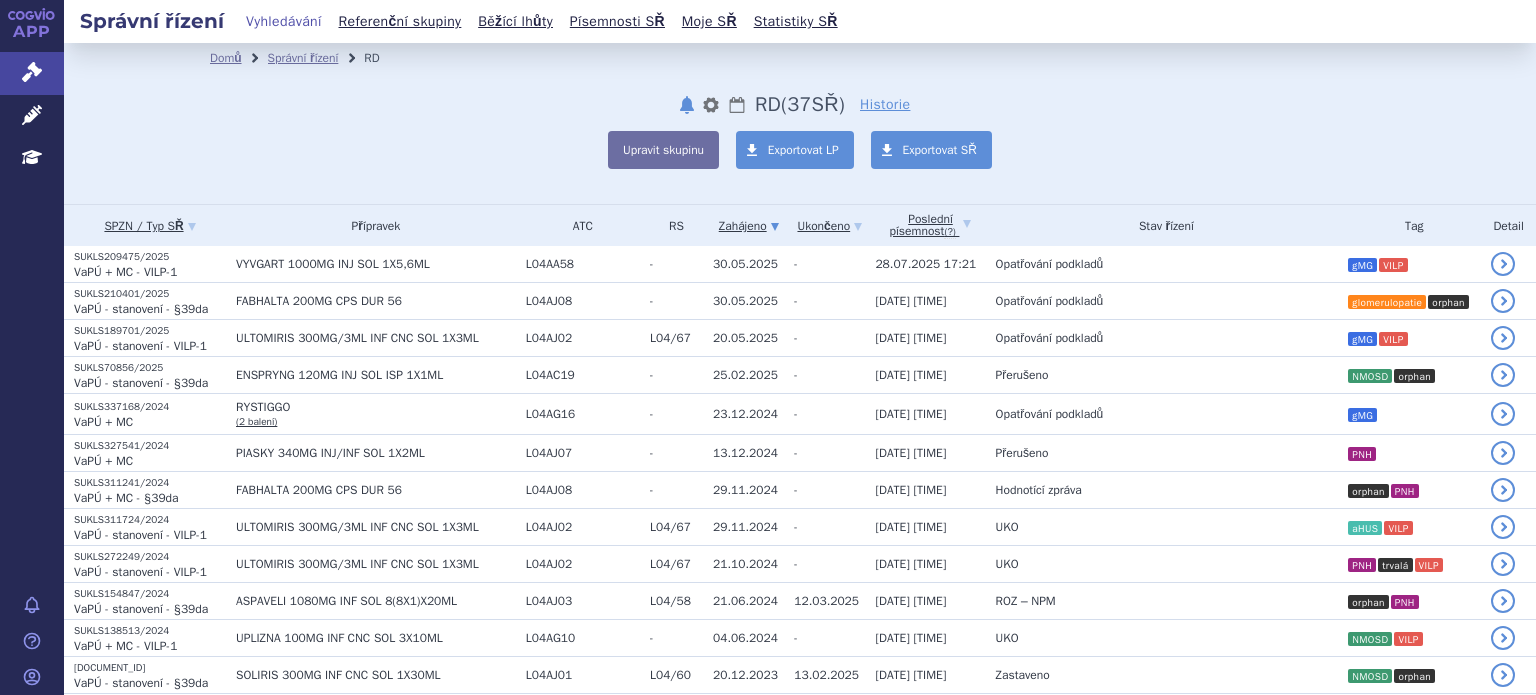 scroll, scrollTop: 0, scrollLeft: 0, axis: both 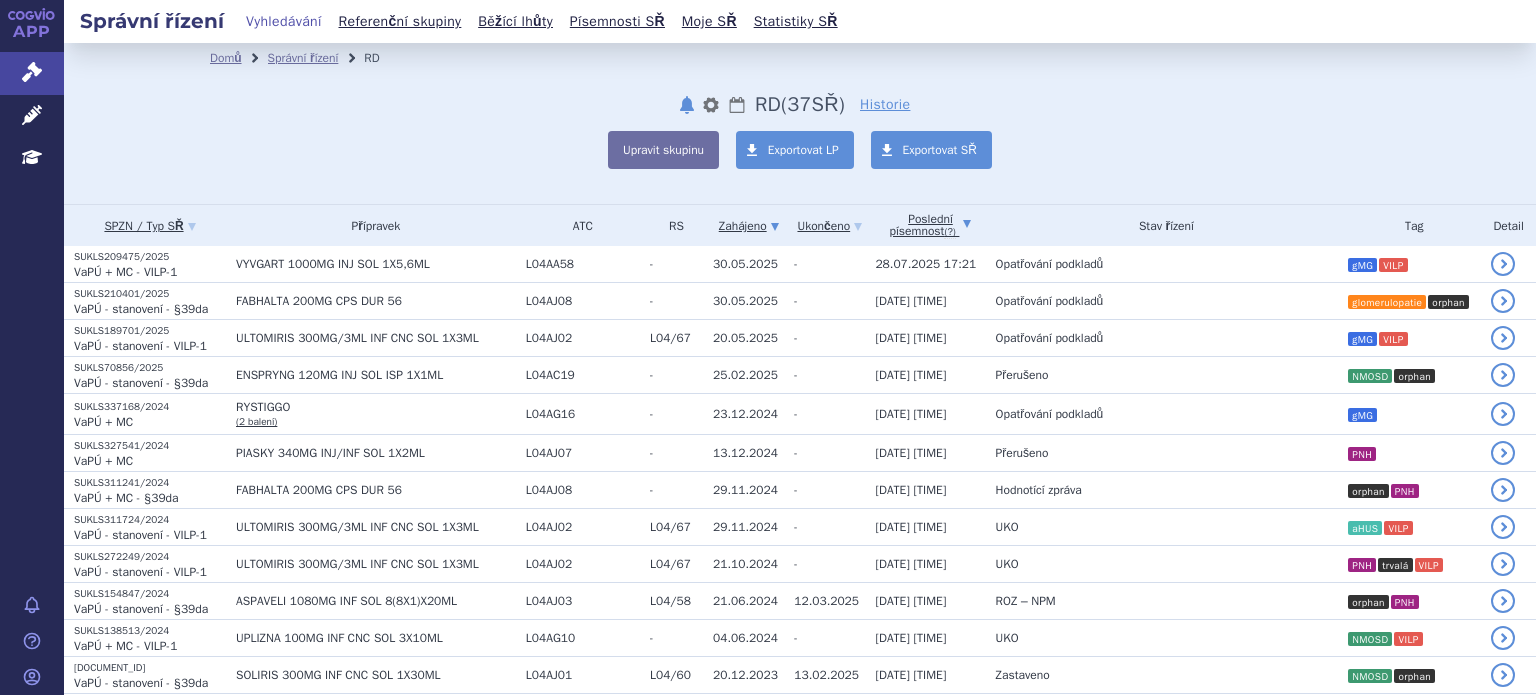 click on "Poslední písemnost  (?)" at bounding box center [930, 225] 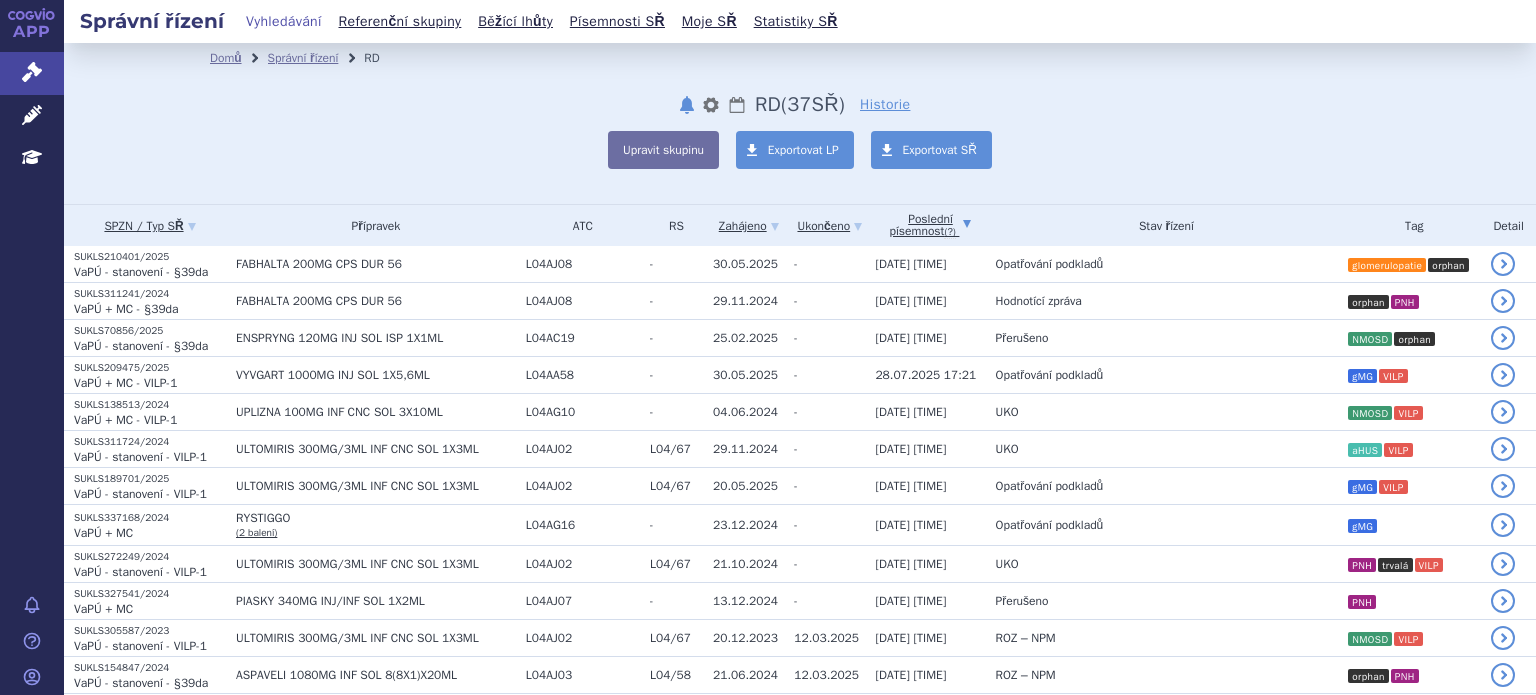 scroll, scrollTop: 0, scrollLeft: 0, axis: both 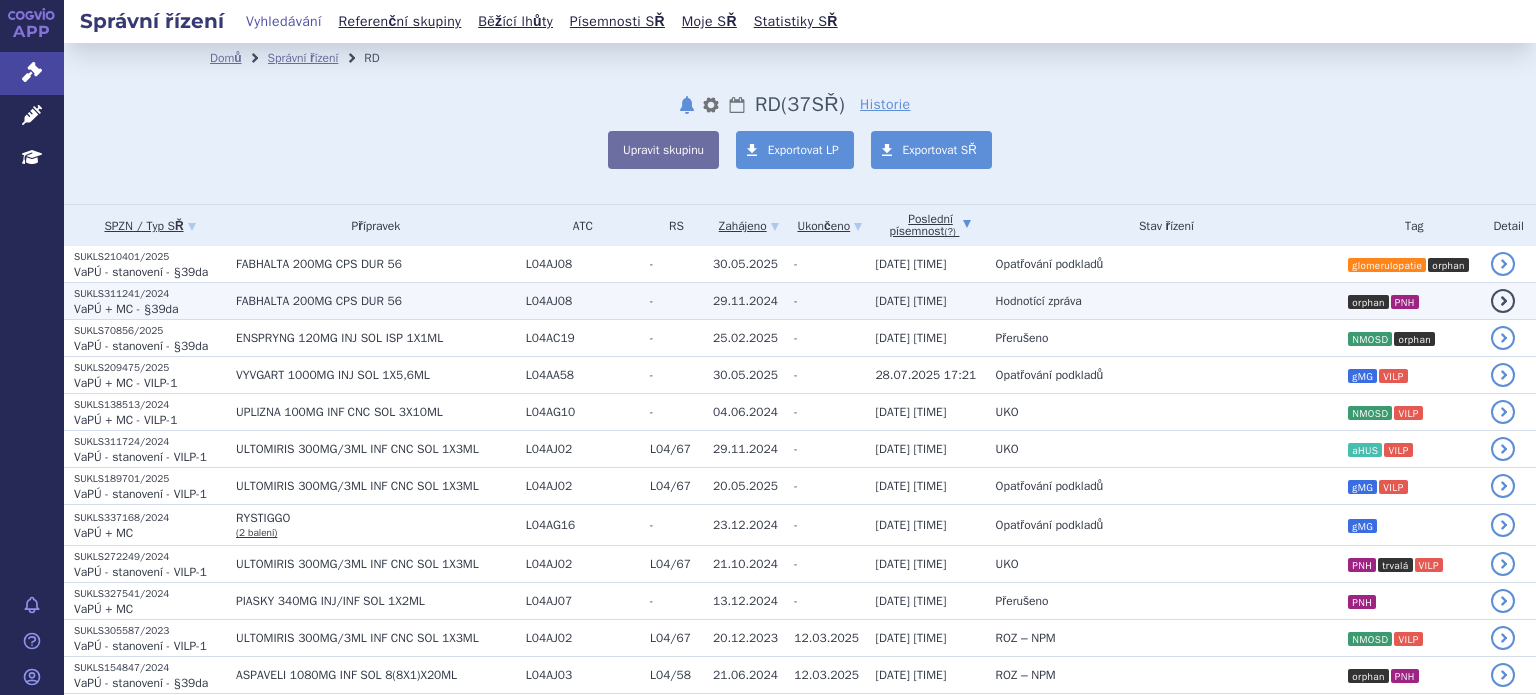 click on "Hodnotící zpráva" at bounding box center [1039, 301] 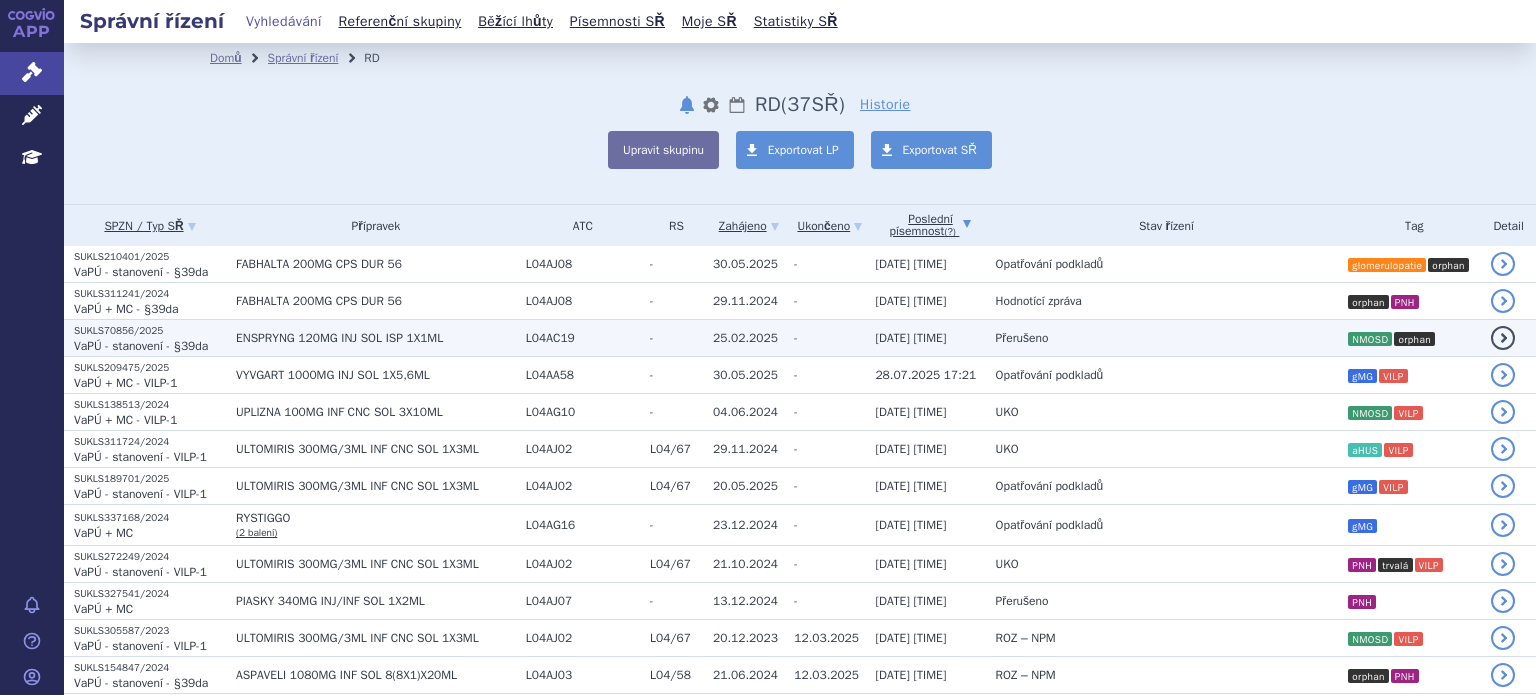 click on "Přerušeno" at bounding box center [1022, 338] 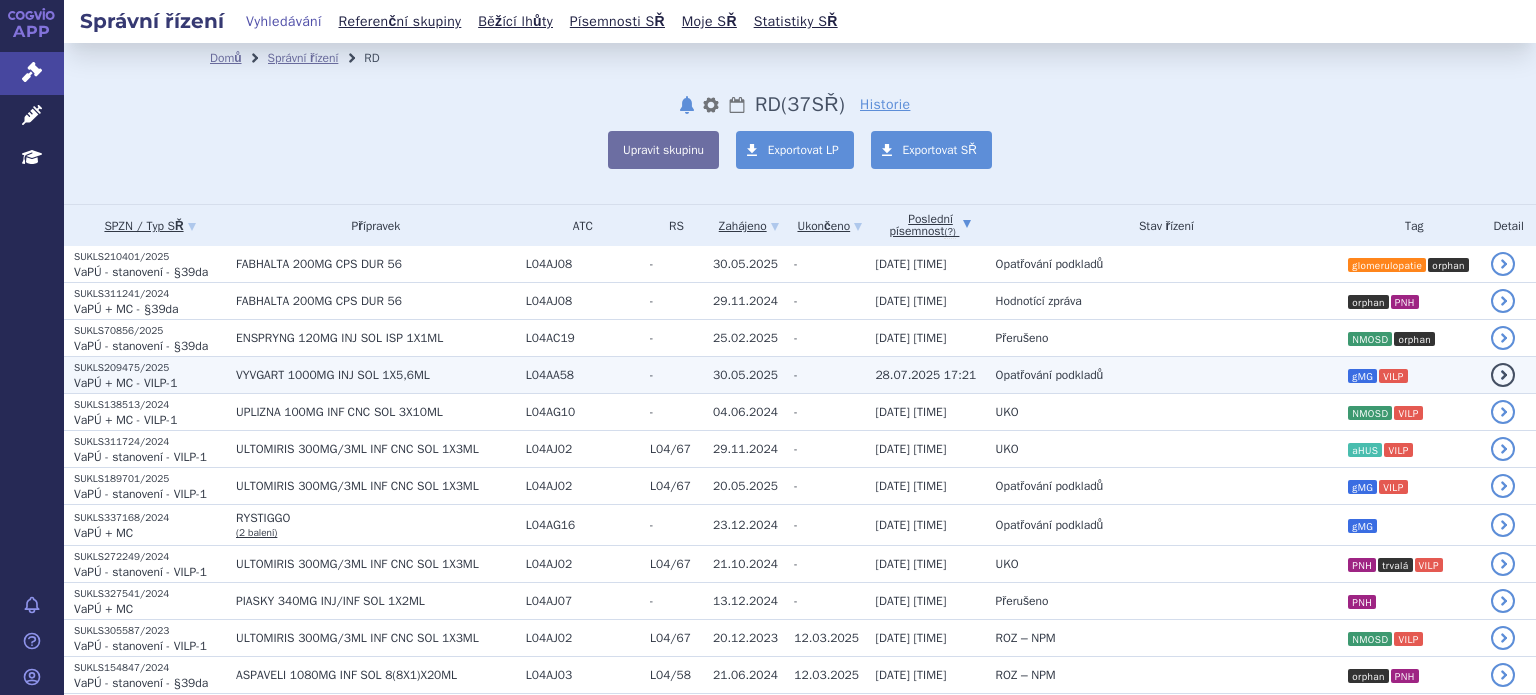 click on "Opatřování podkladů" at bounding box center (1050, 375) 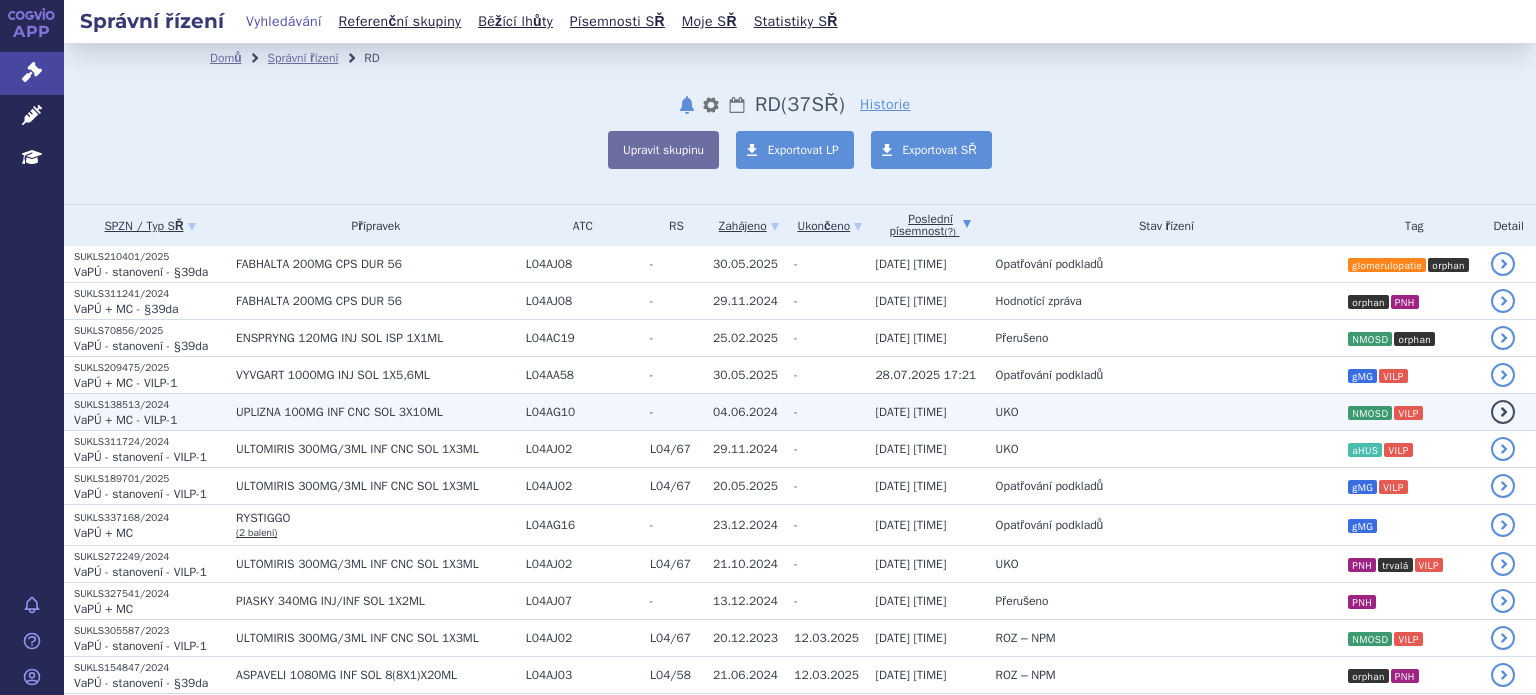 click on "UKO" at bounding box center [1007, 412] 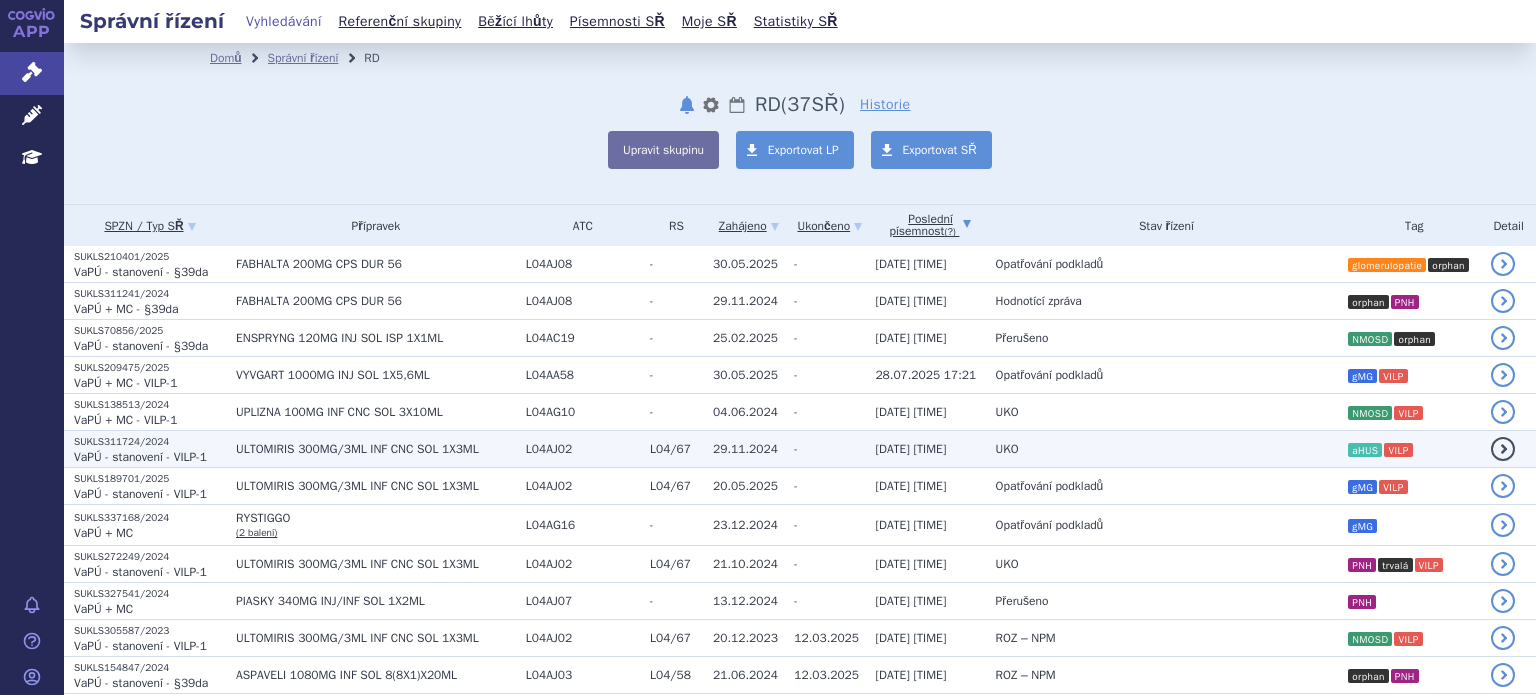 click on "01.07.2025 17:43" at bounding box center (910, 449) 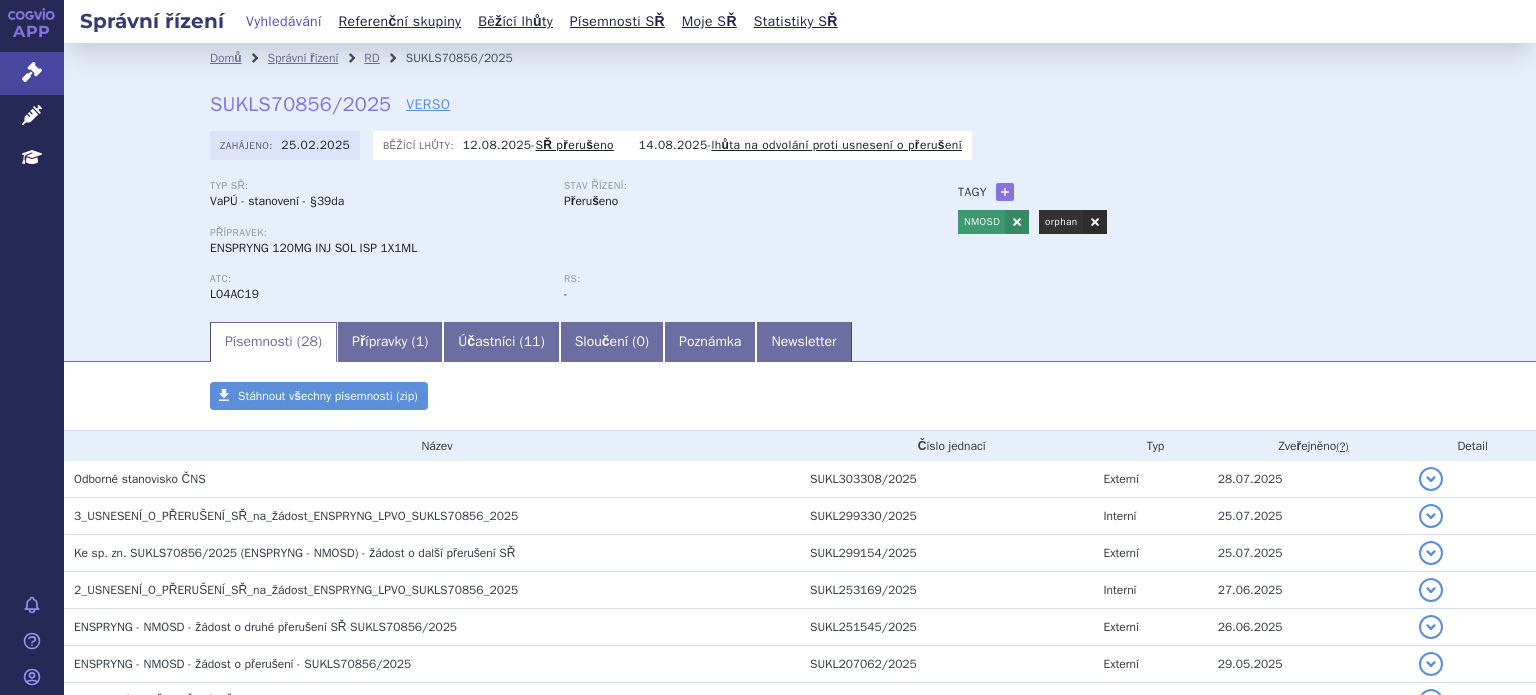 scroll, scrollTop: 0, scrollLeft: 0, axis: both 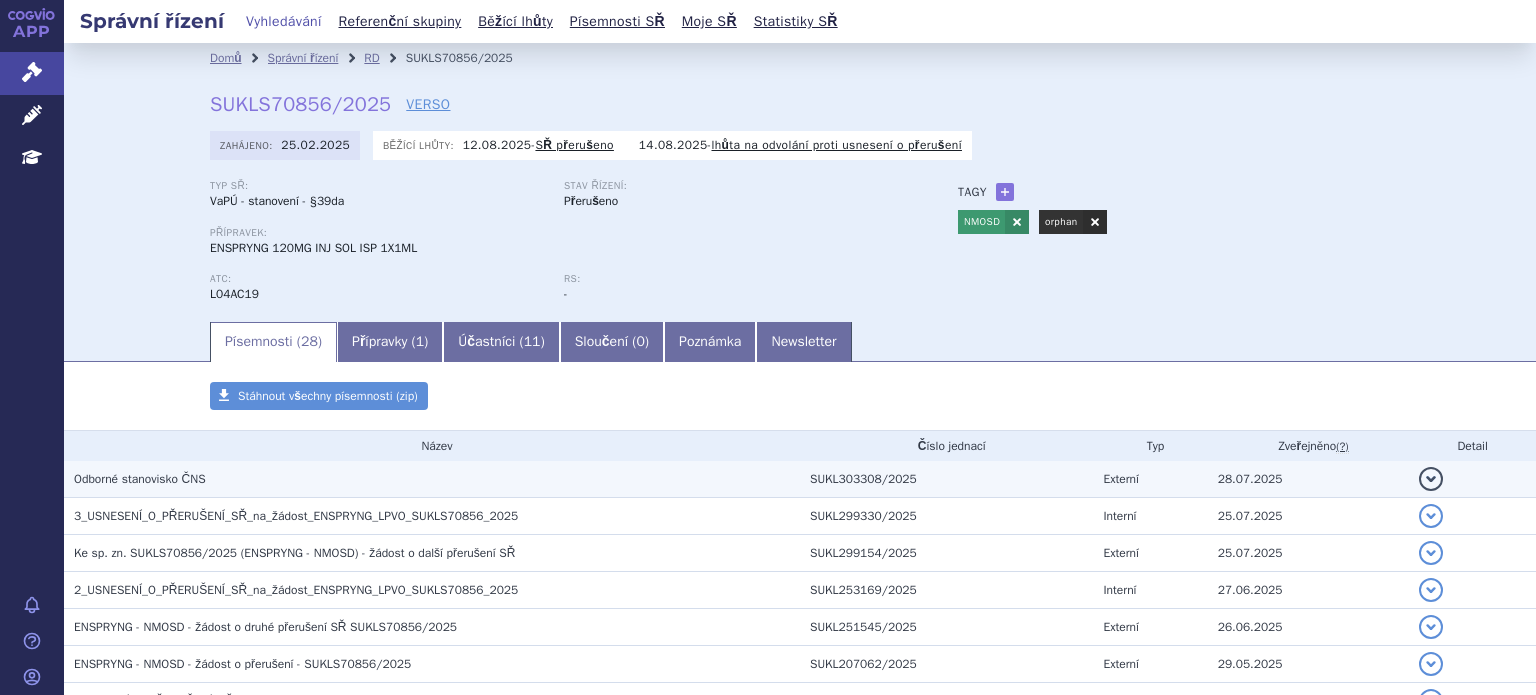 click on "Odborné stanovisko ČNS" at bounding box center (140, 479) 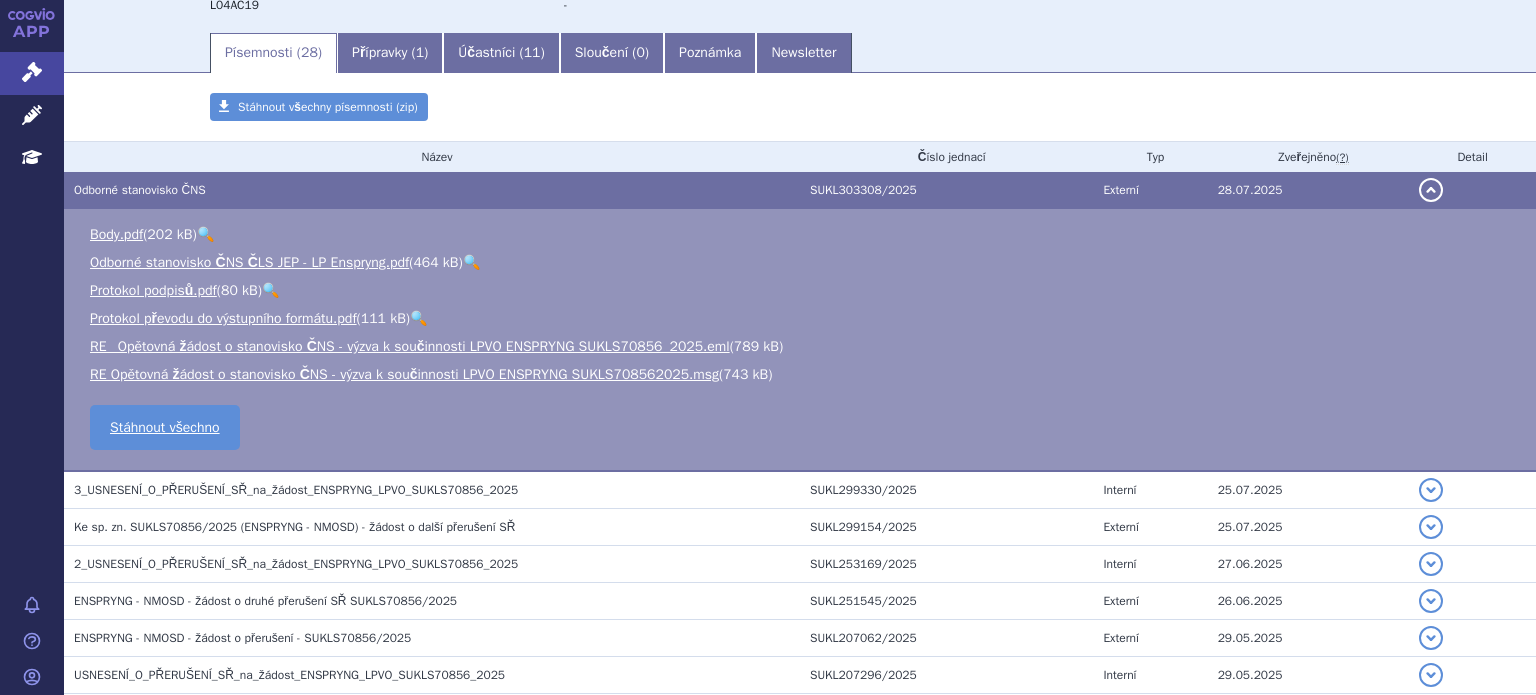 scroll, scrollTop: 300, scrollLeft: 0, axis: vertical 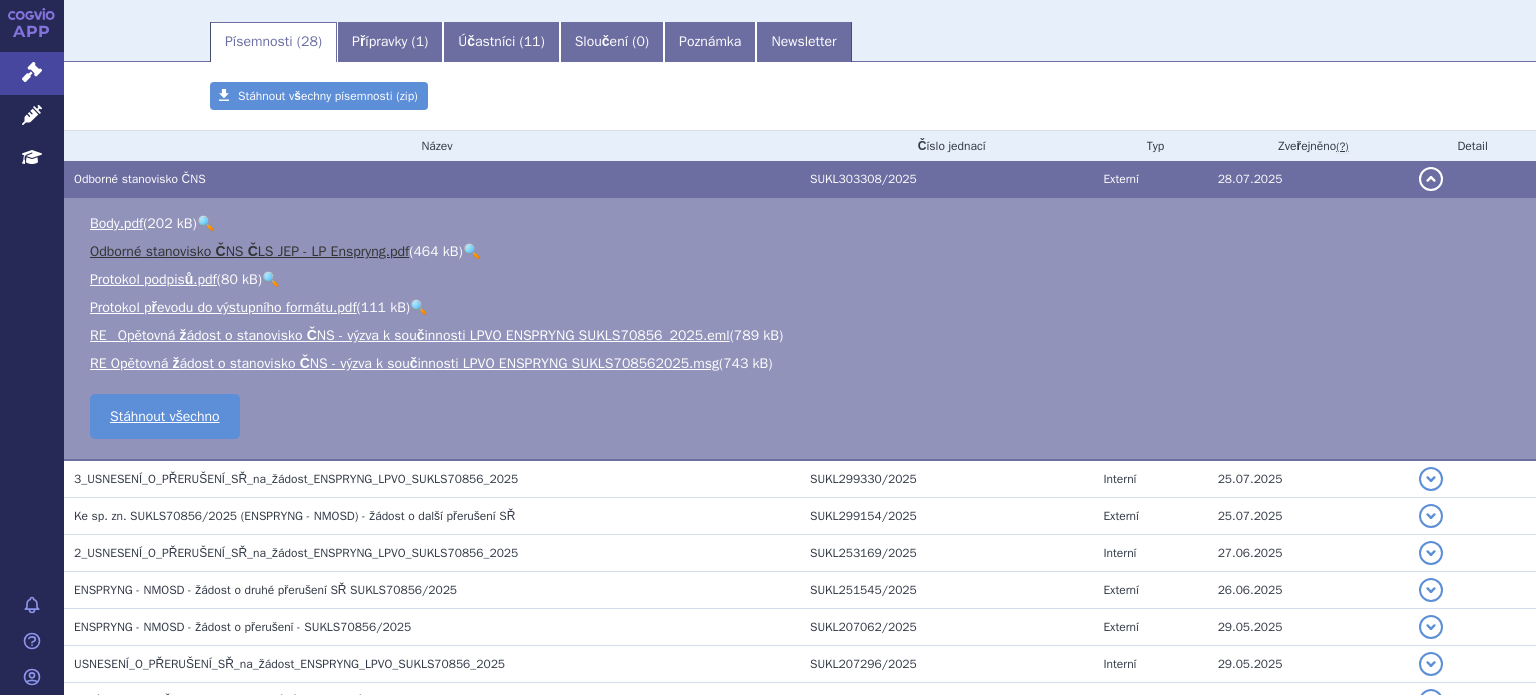 click on "Odborné stanovisko ČNS ČLS JEP - LP Enspryng.pdf" at bounding box center [249, 251] 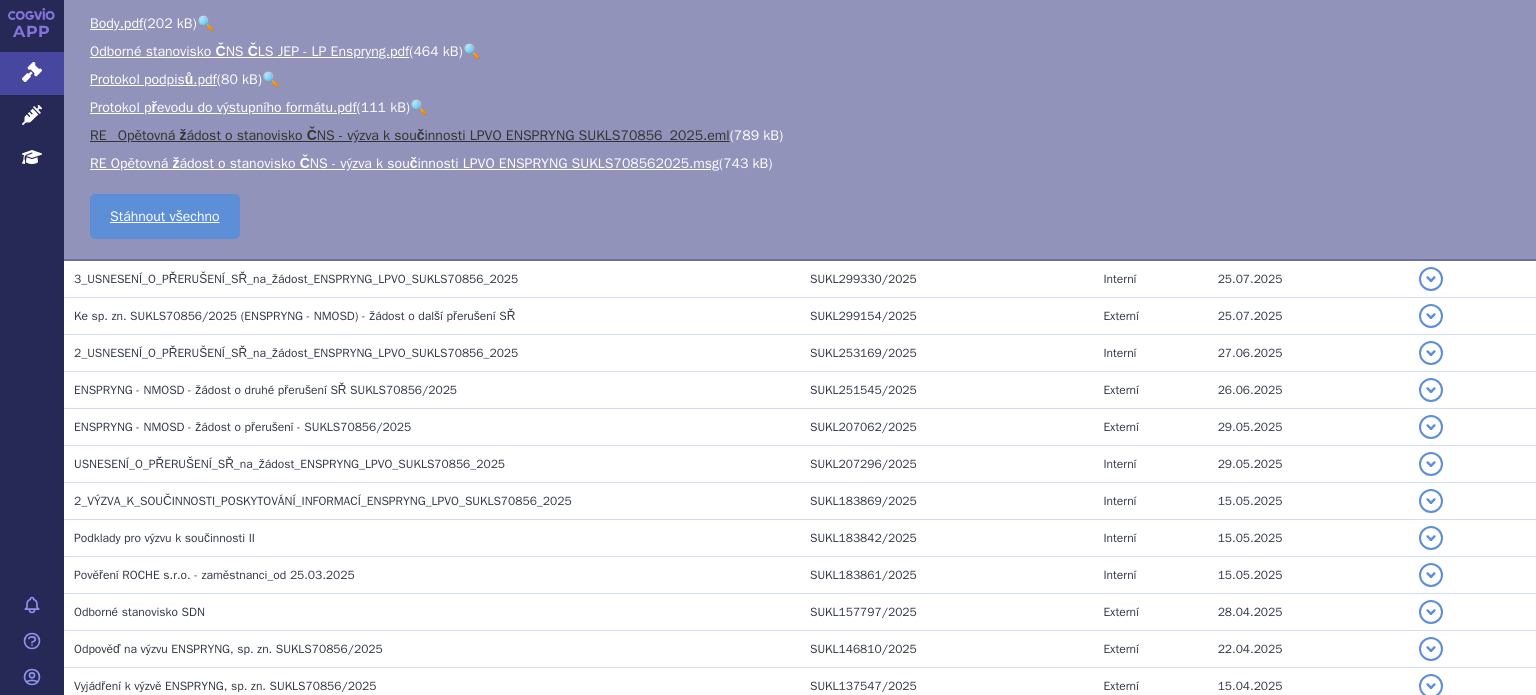 scroll, scrollTop: 400, scrollLeft: 0, axis: vertical 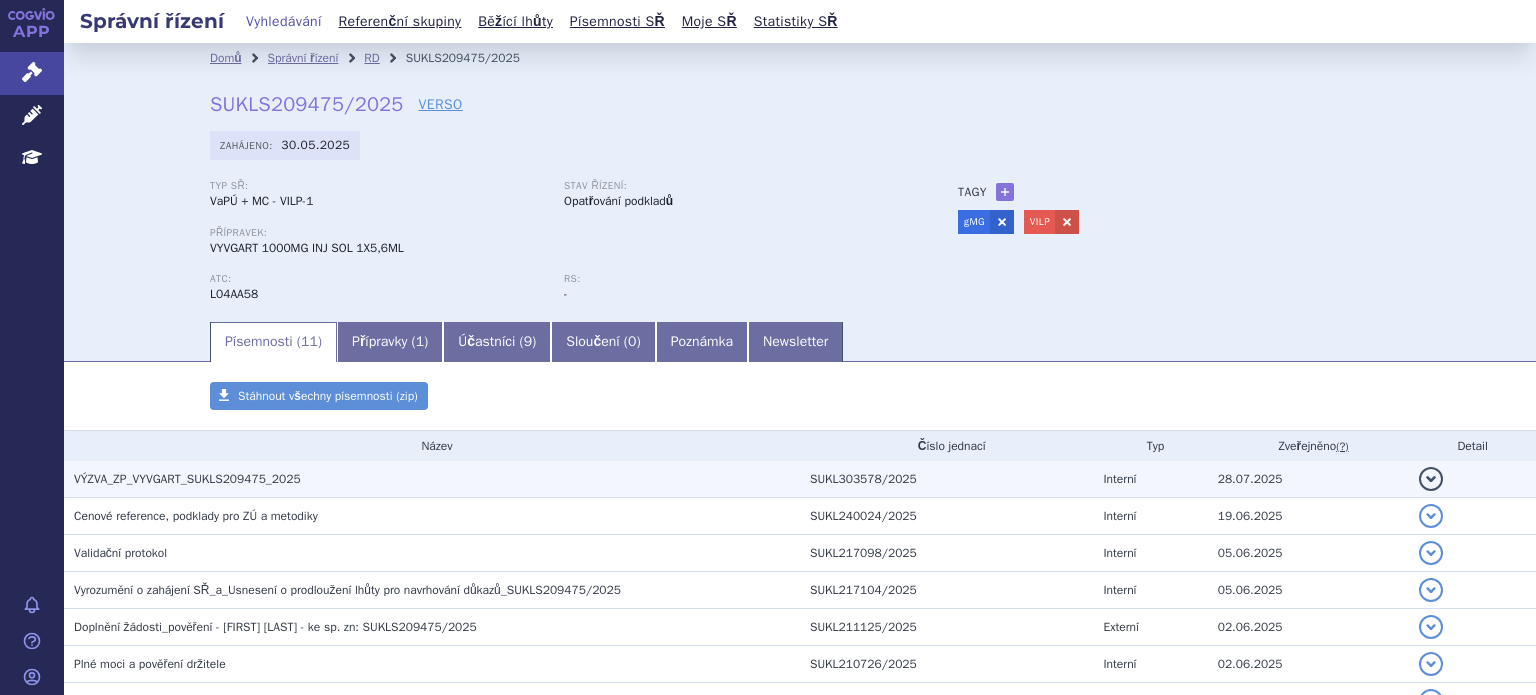 click on "VÝZVA_ZP_VYVGART_SUKLS209475_2025" at bounding box center [187, 479] 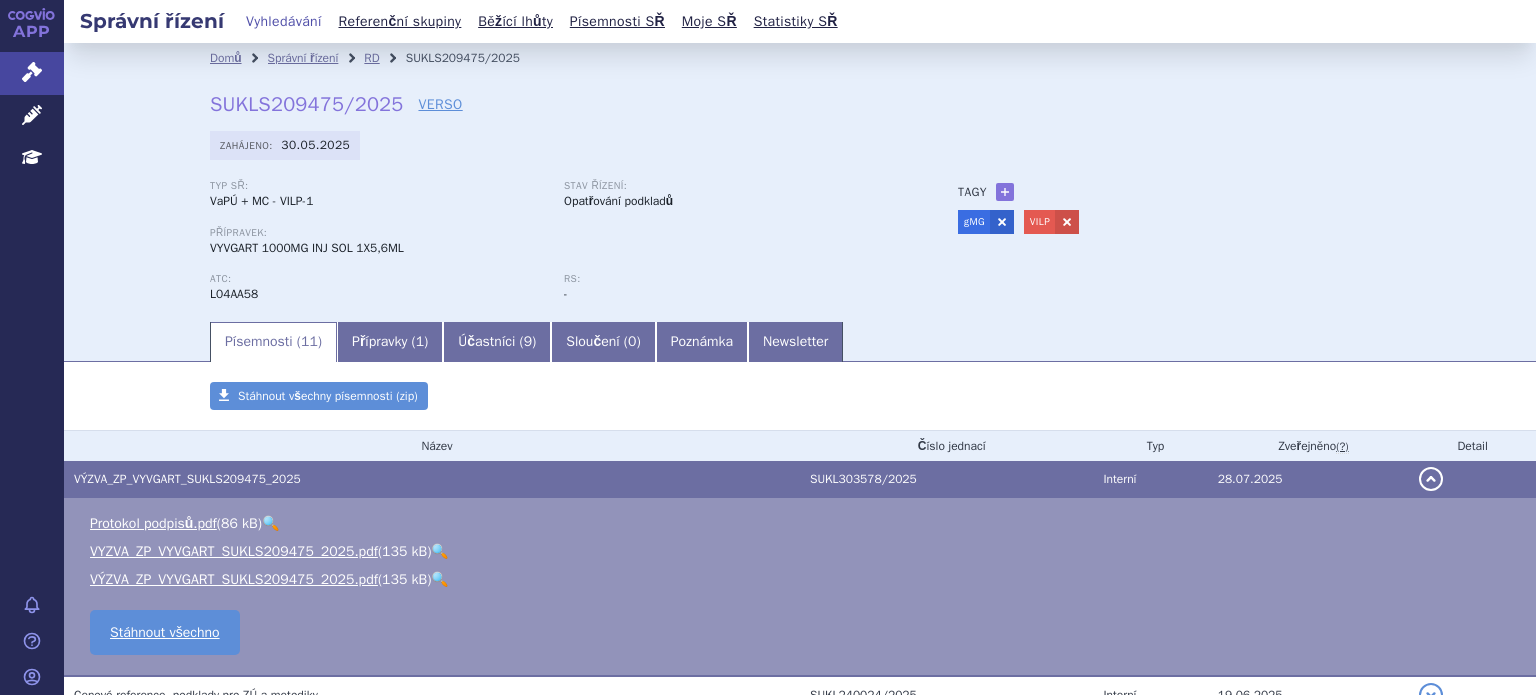 click on "VÝZVA_ZP_VYVGART_SUKLS209475_2025" at bounding box center [187, 479] 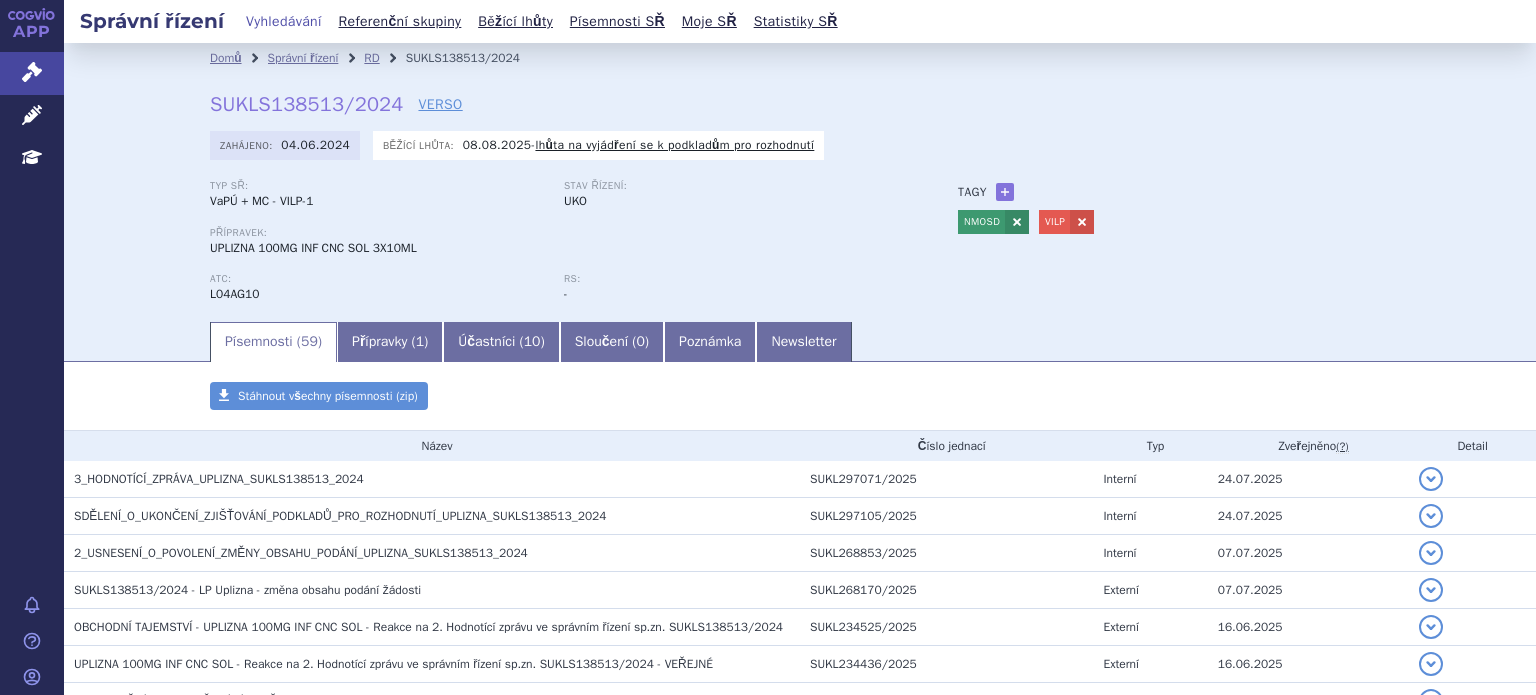 scroll, scrollTop: 0, scrollLeft: 0, axis: both 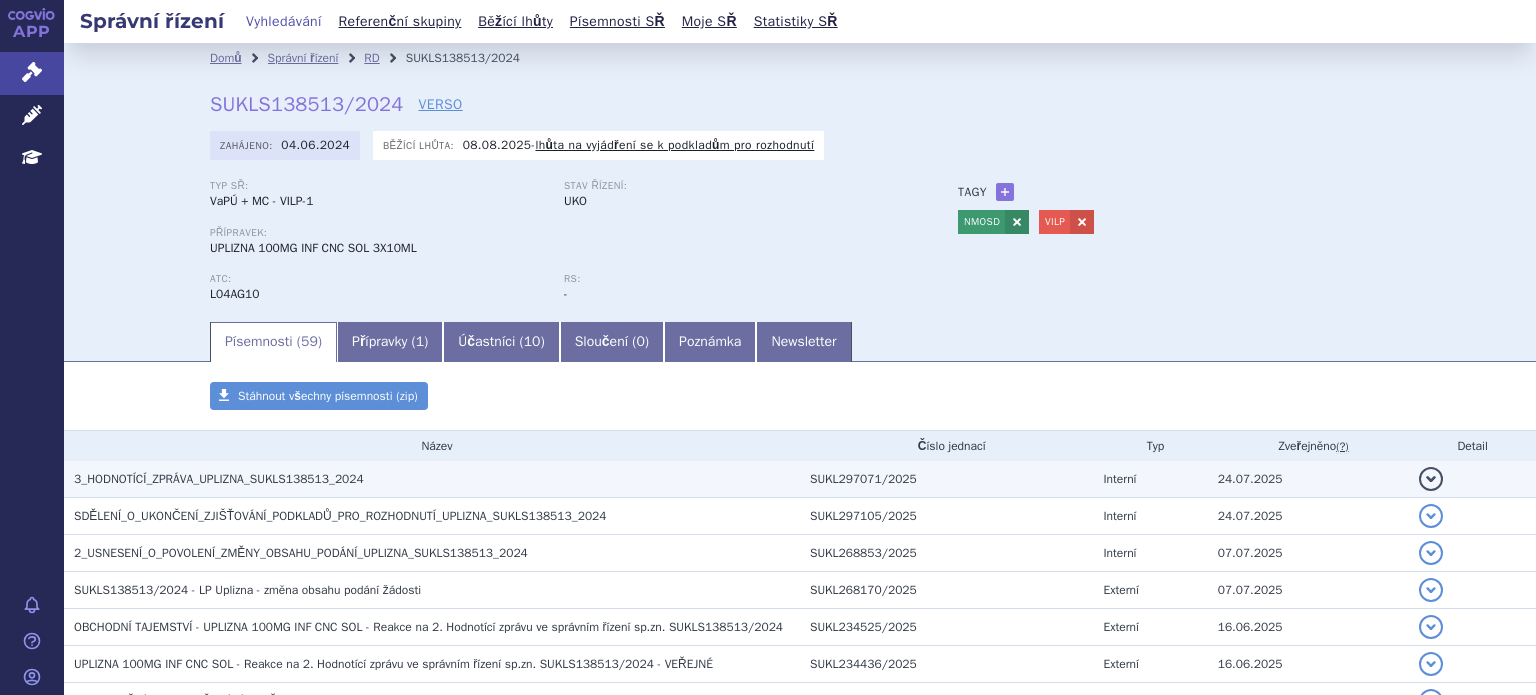 click on "3_HODNOTÍCÍ_ZPRÁVA_UPLIZNA_SUKLS138513_2024" at bounding box center (219, 479) 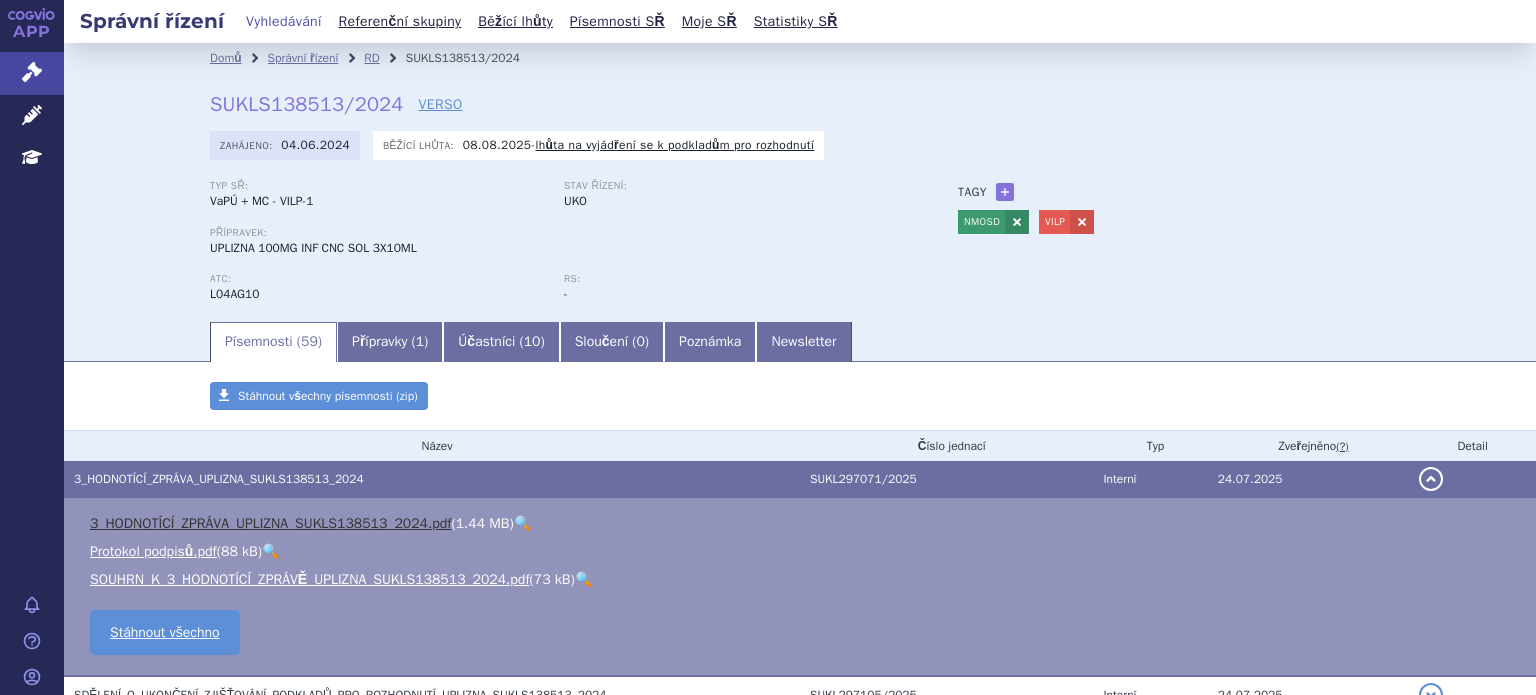 click on "3_HODNOTÍCÍ_ZPRÁVA_UPLIZNA_SUKLS138513_2024.pdf" at bounding box center [270, 523] 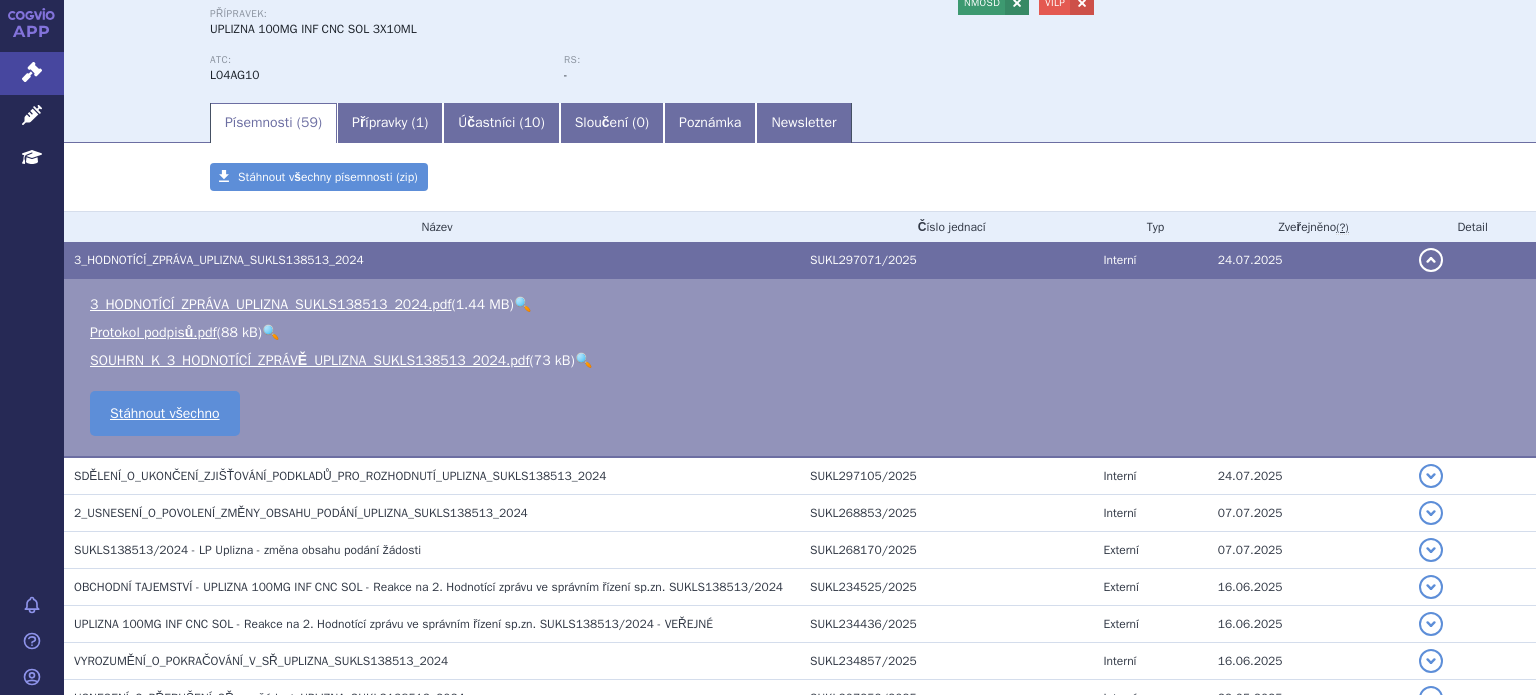 scroll, scrollTop: 100, scrollLeft: 0, axis: vertical 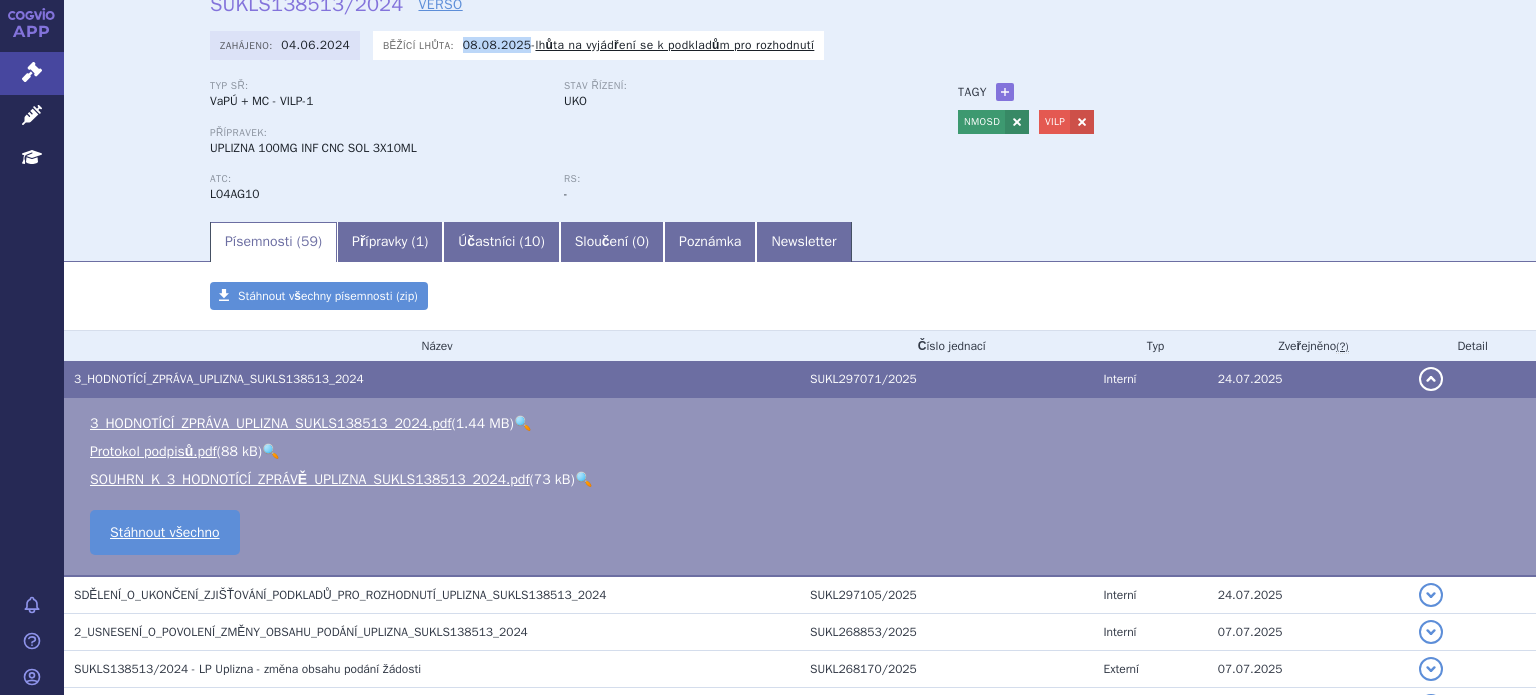 drag, startPoint x: 451, startPoint y: 44, endPoint x: 513, endPoint y: 44, distance: 62 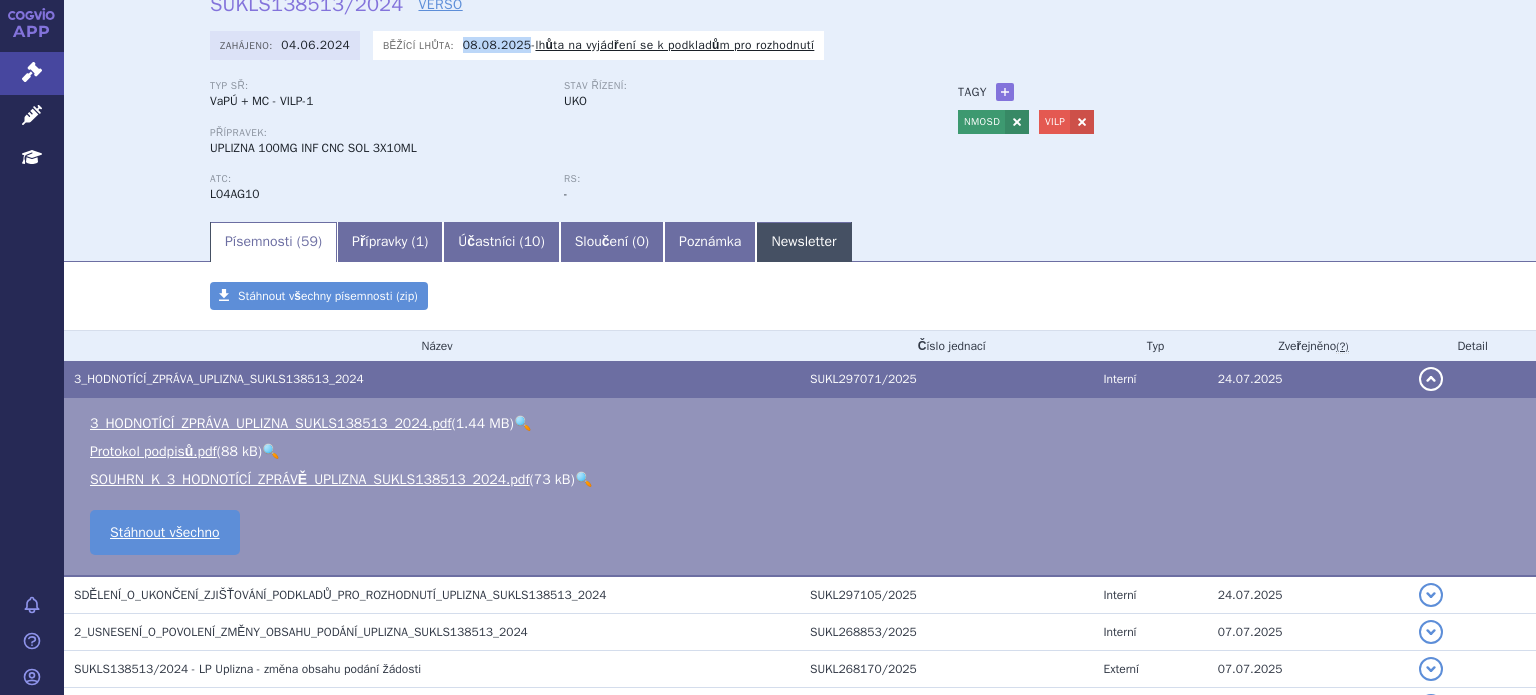 drag, startPoint x: 604, startPoint y: 105, endPoint x: 795, endPoint y: 259, distance: 245.35077 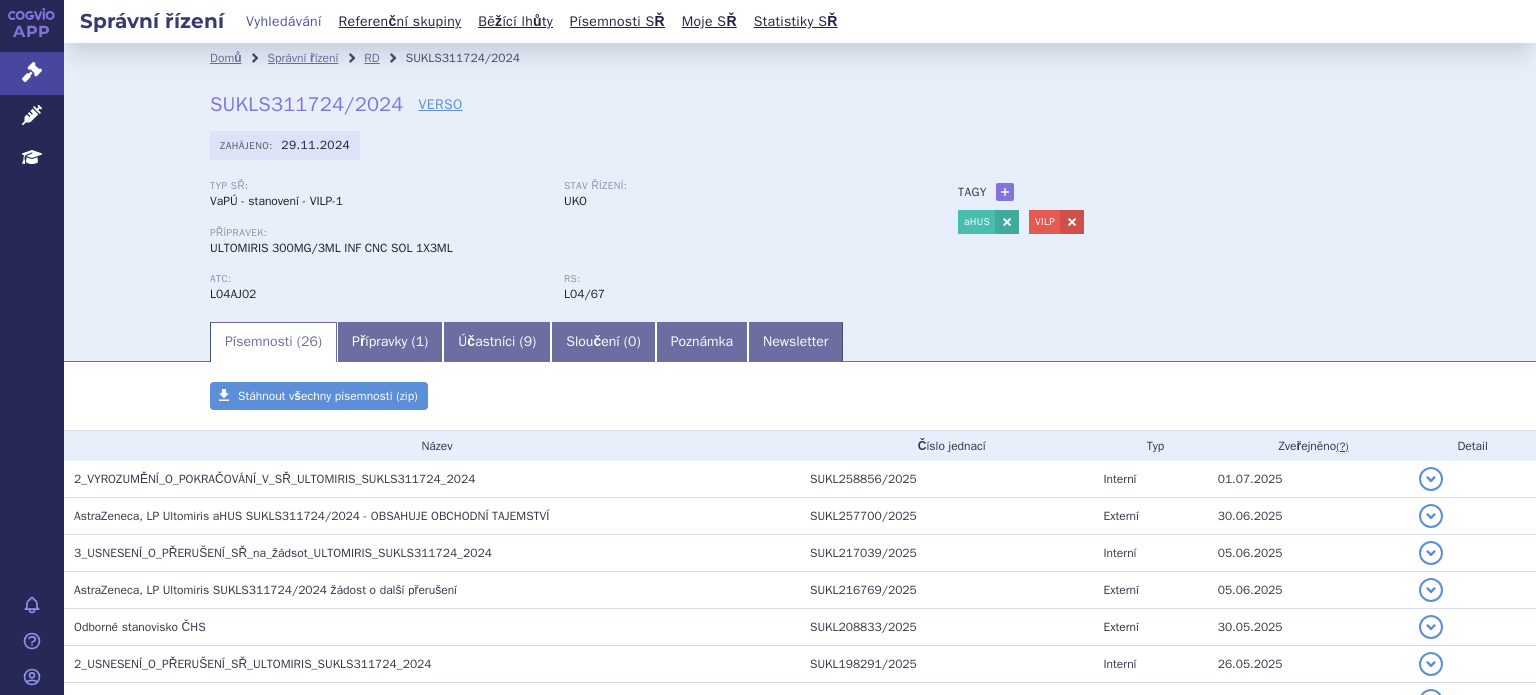 scroll, scrollTop: 0, scrollLeft: 0, axis: both 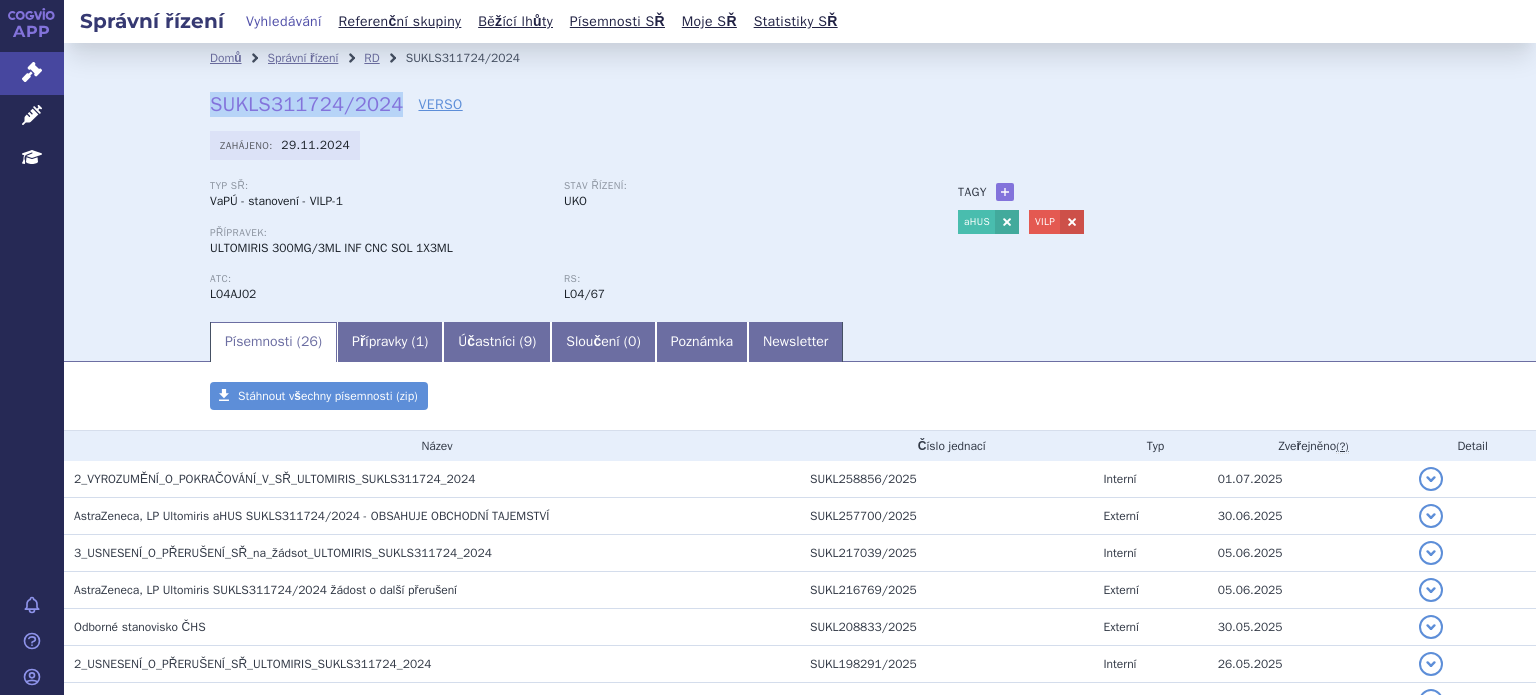 drag, startPoint x: 196, startPoint y: 101, endPoint x: 385, endPoint y: 103, distance: 189.01057 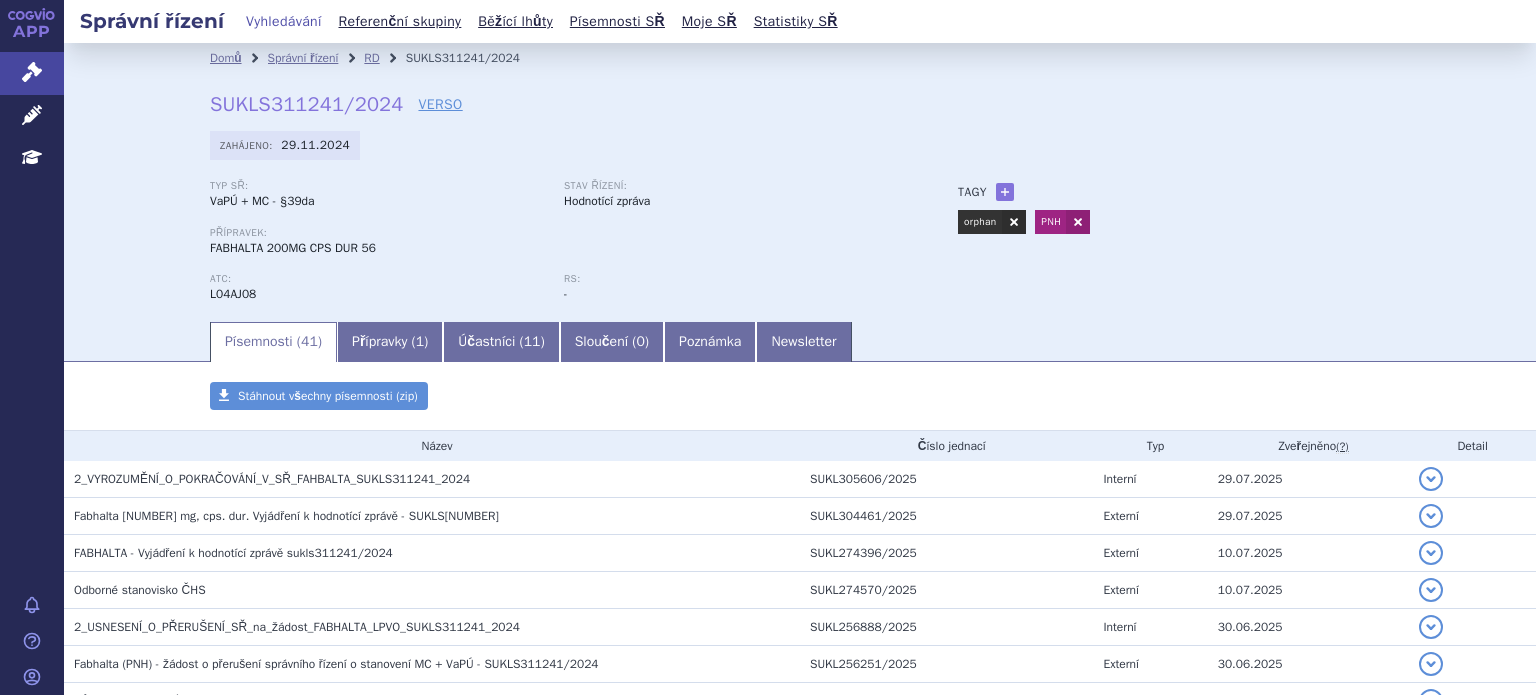 scroll, scrollTop: 0, scrollLeft: 0, axis: both 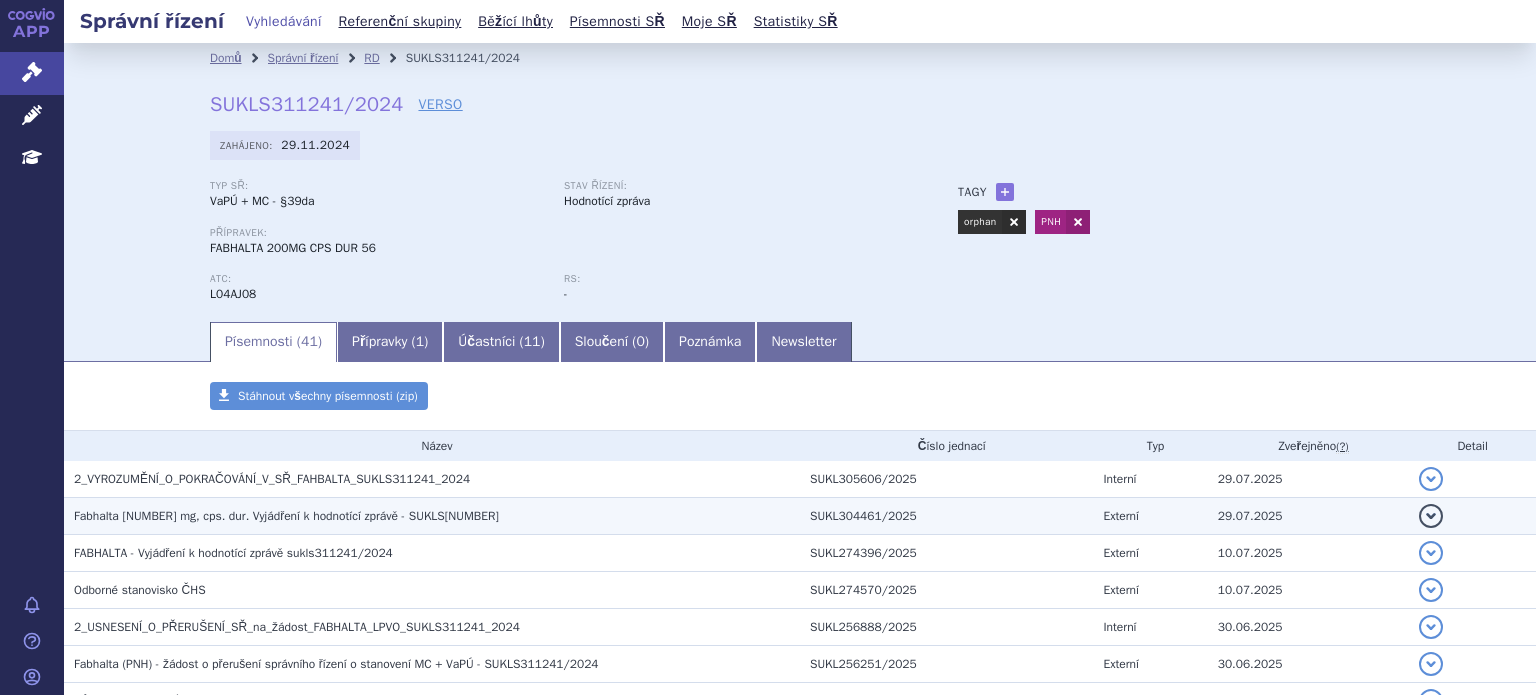 click on "Fabhalta [NUMBER] mg, cps. dur. Vyjádření k hodnotící zprávě - SUKLS[NUMBER]" at bounding box center [286, 516] 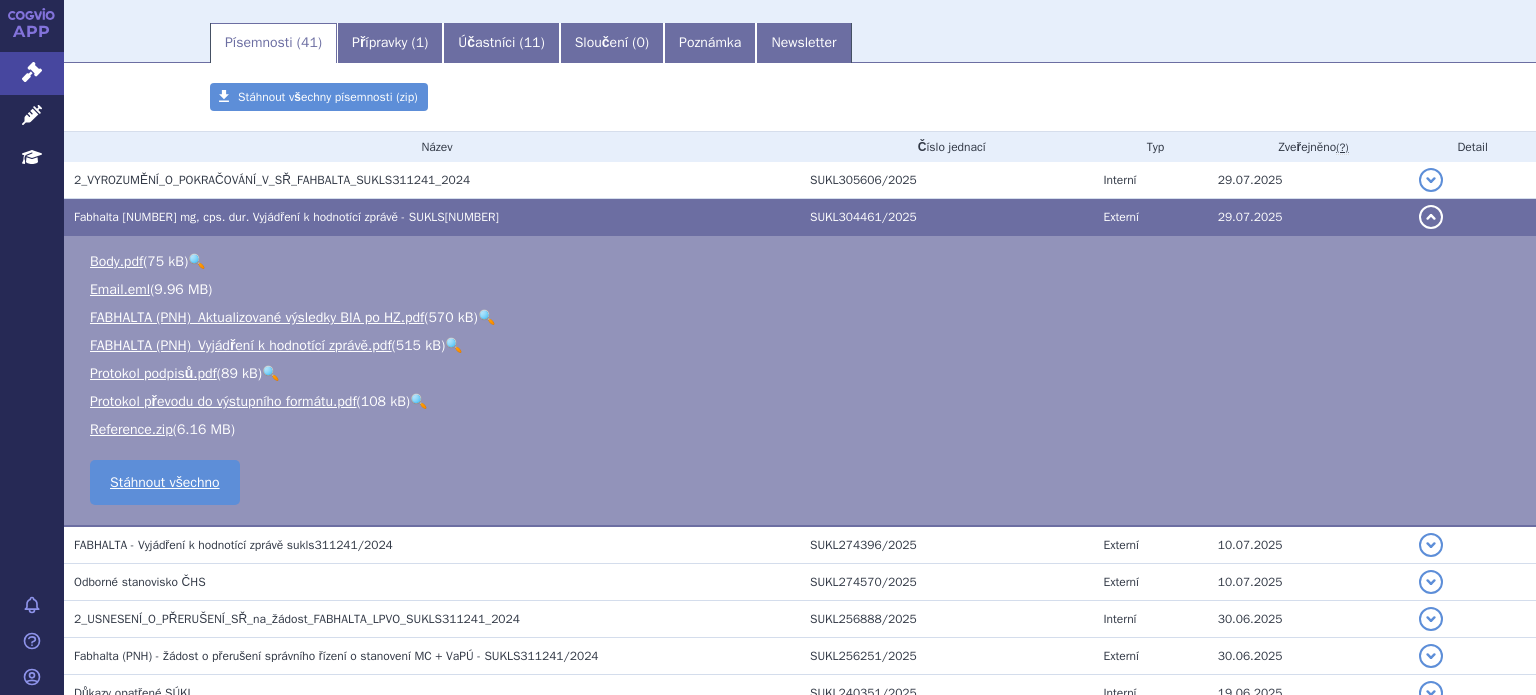 scroll, scrollTop: 300, scrollLeft: 0, axis: vertical 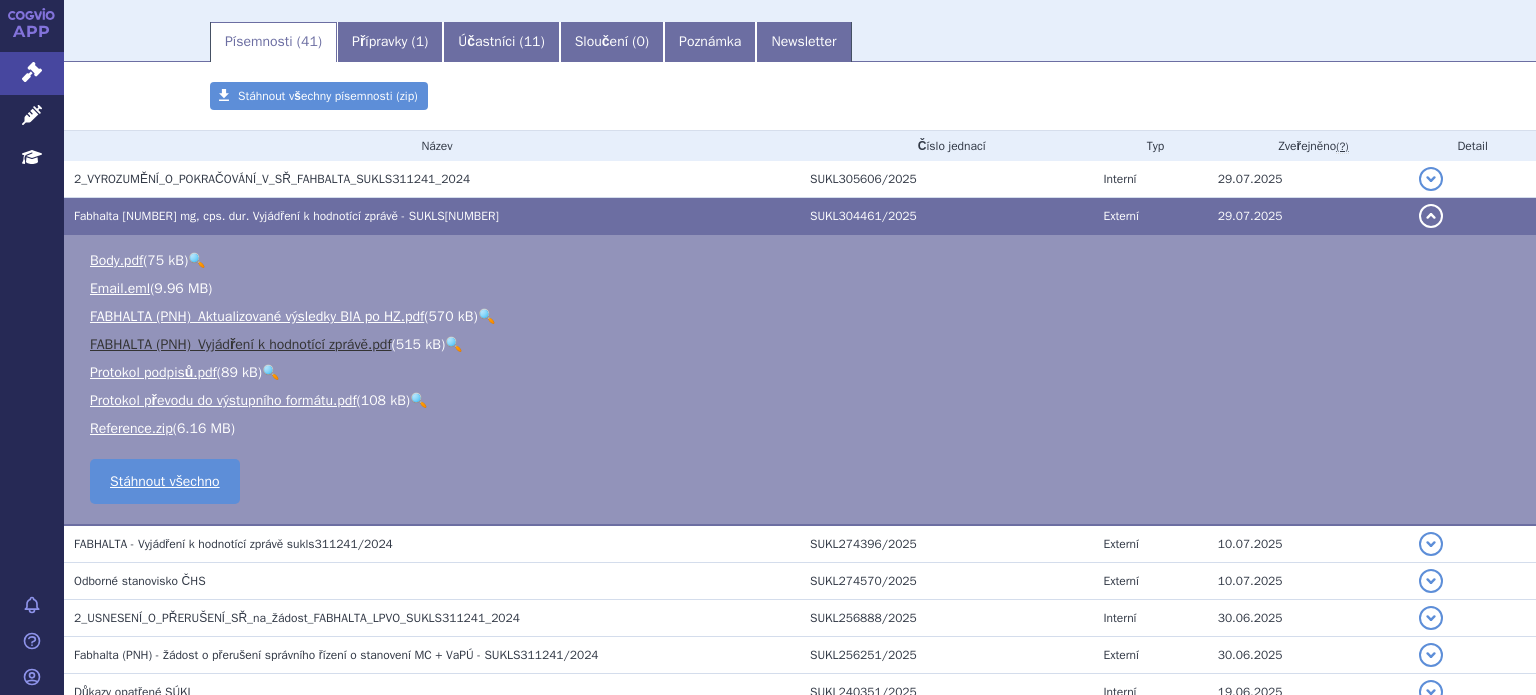 click on "FABHALTA (PNH)_Vyjádření k hodnotící zprávě.pdf" at bounding box center (241, 344) 